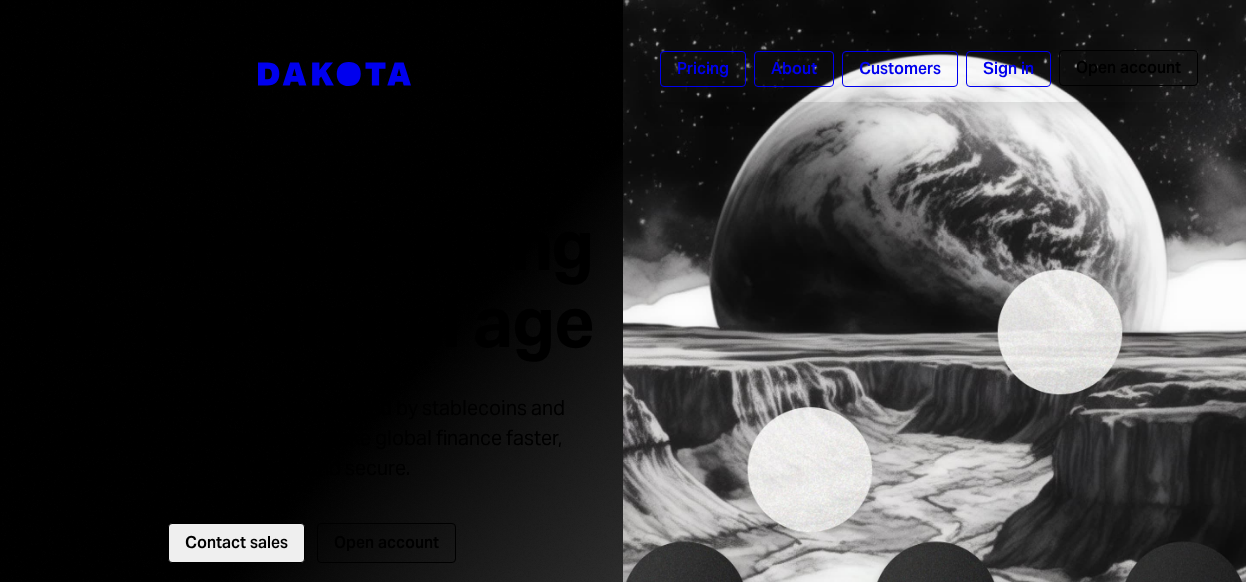click on "Pricing" at bounding box center [703, 69] 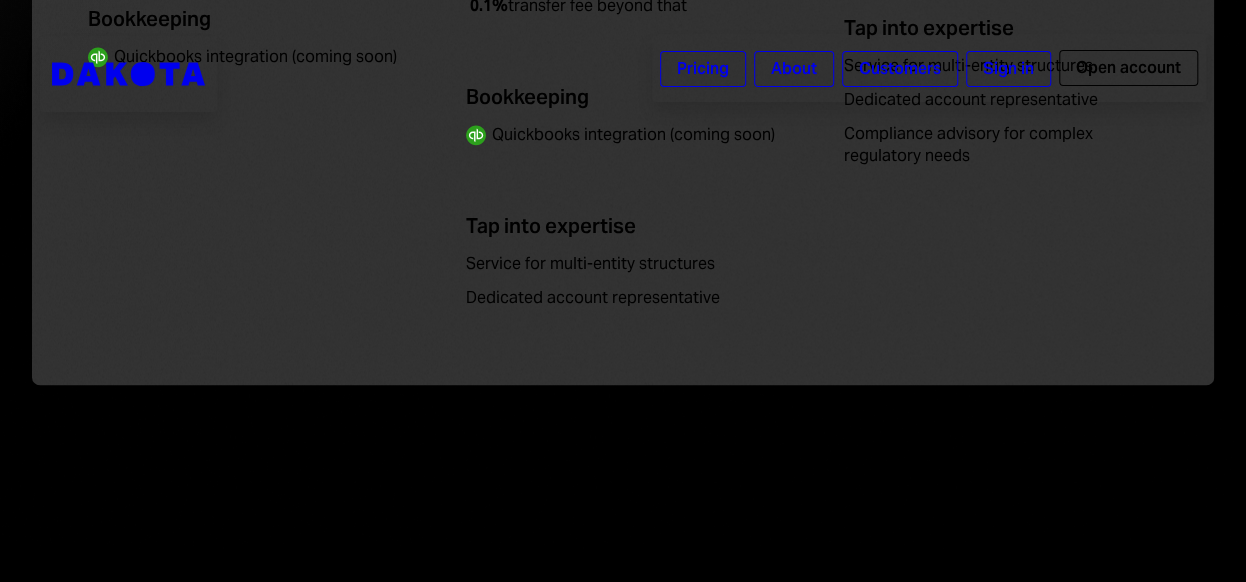 scroll, scrollTop: 1461, scrollLeft: 0, axis: vertical 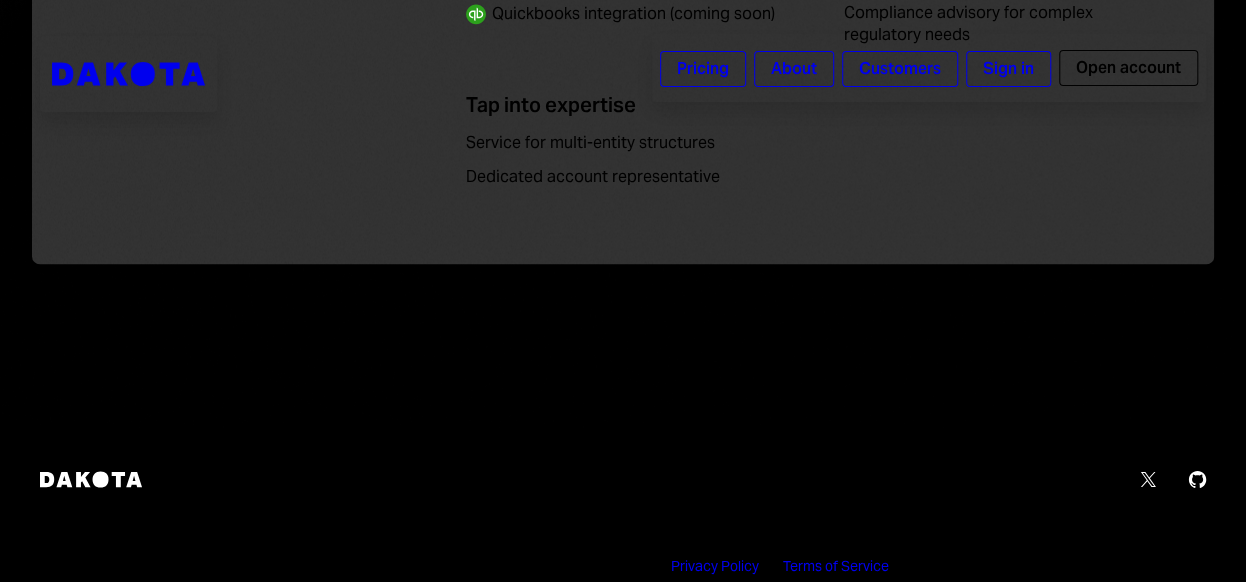 click on "Open account" at bounding box center (1128, 68) 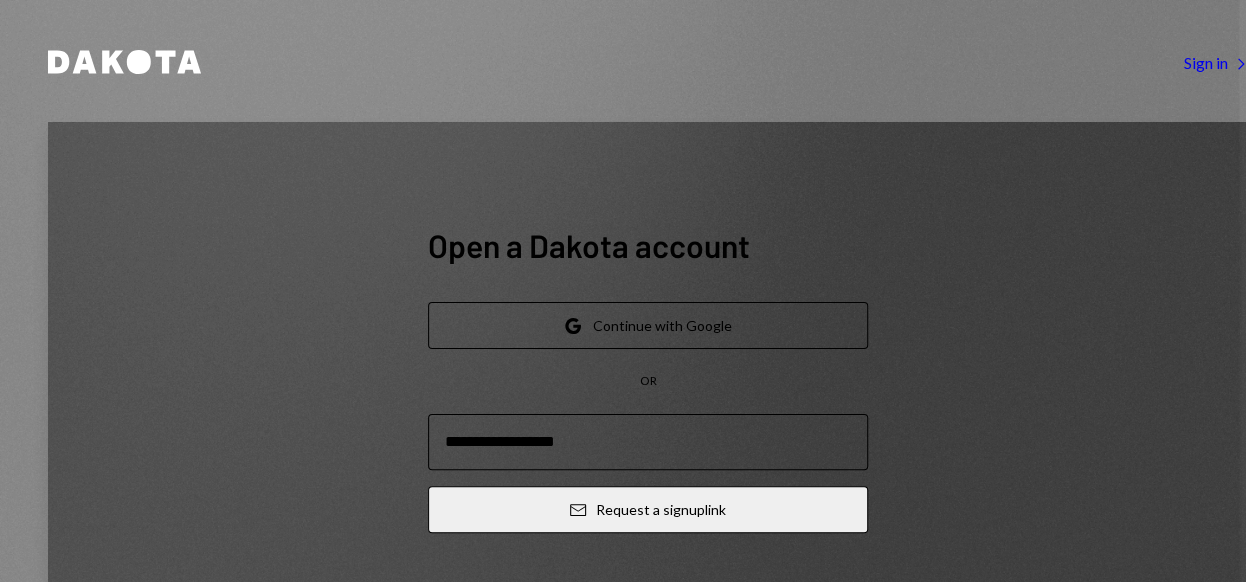 scroll, scrollTop: 0, scrollLeft: 0, axis: both 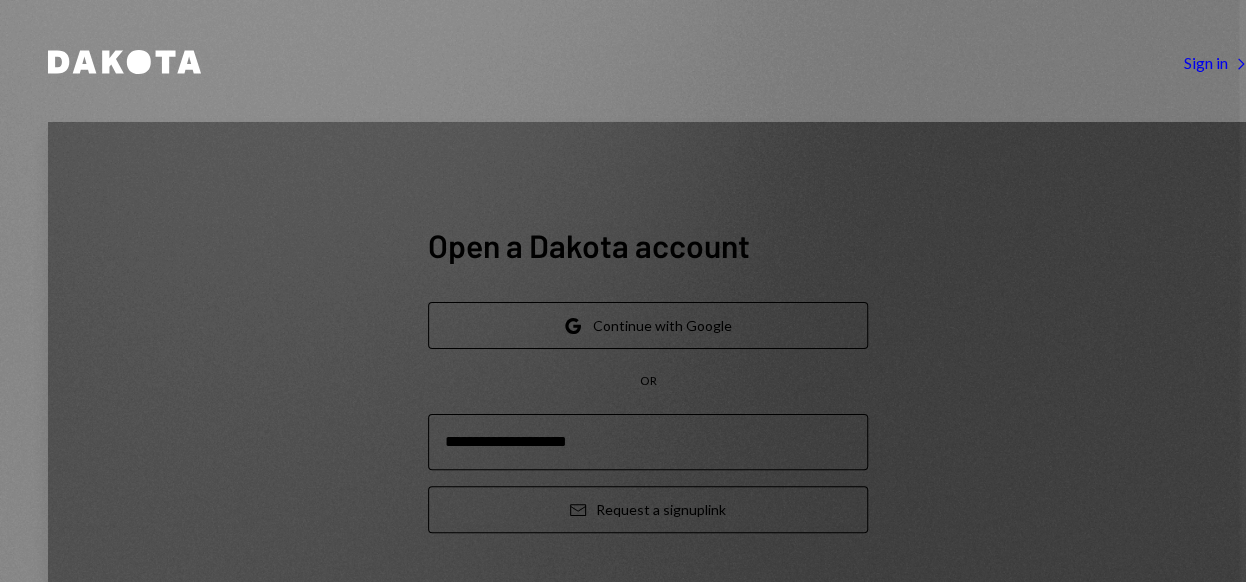 click on "Email Request a sign  up  link" at bounding box center (648, 509) 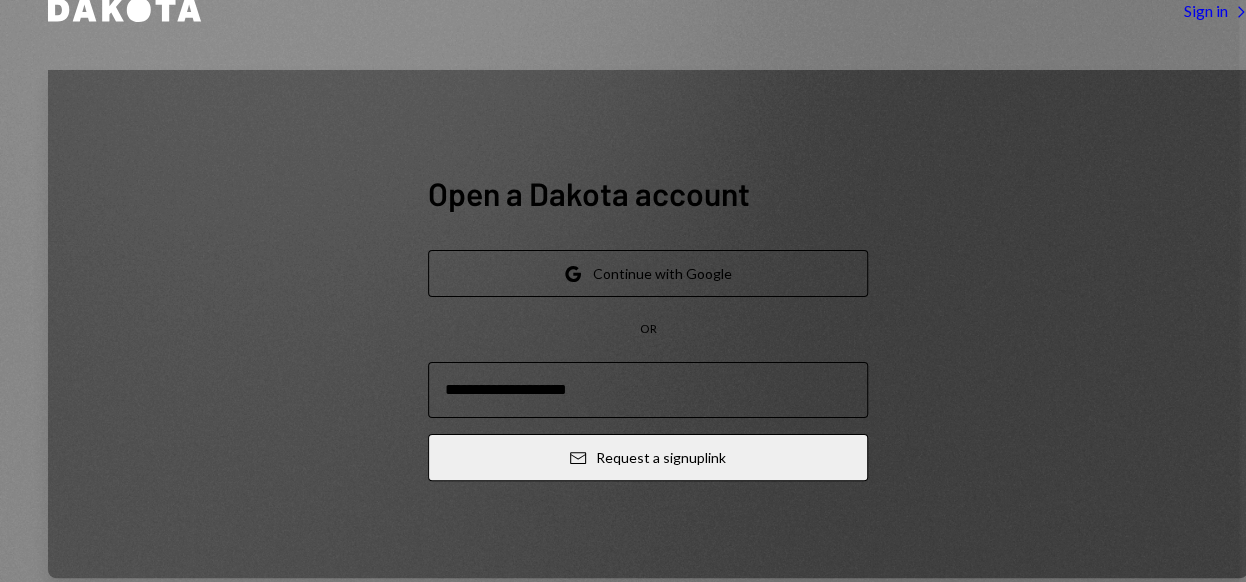 scroll, scrollTop: 54, scrollLeft: 0, axis: vertical 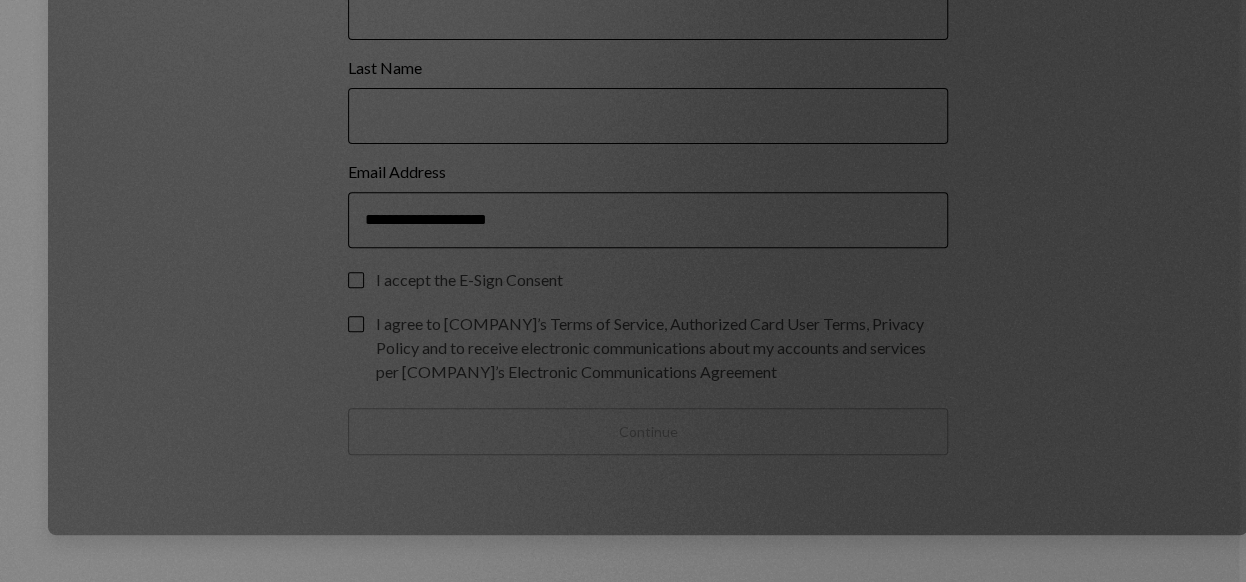 click on "I accept the   E-Sign Consent" at bounding box center [356, 280] 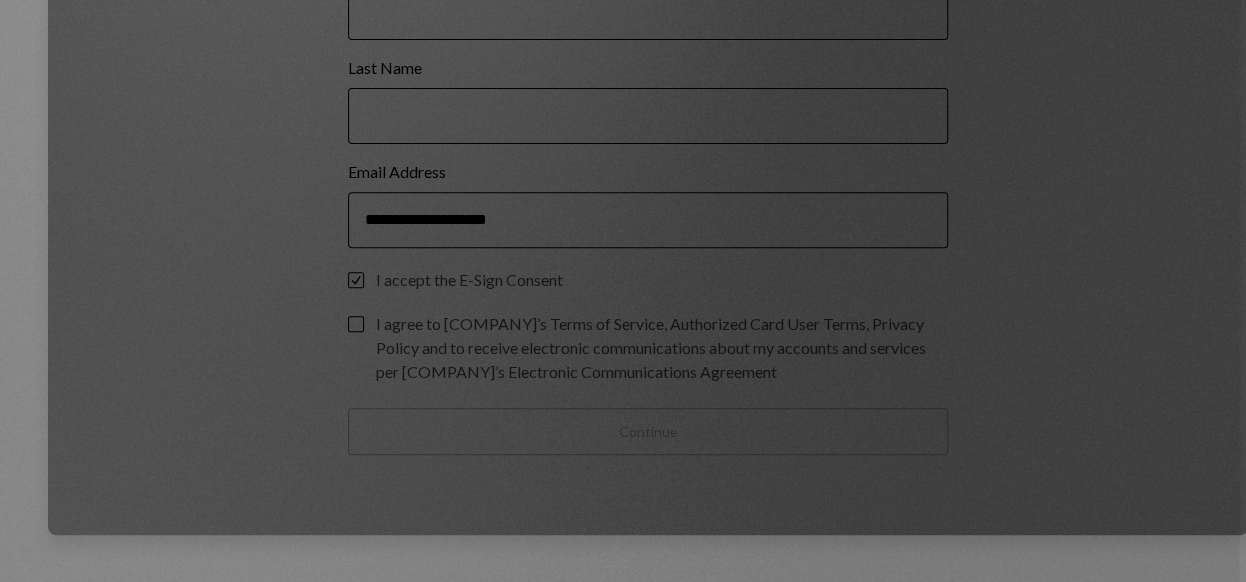 click on "**********" at bounding box center [648, 203] 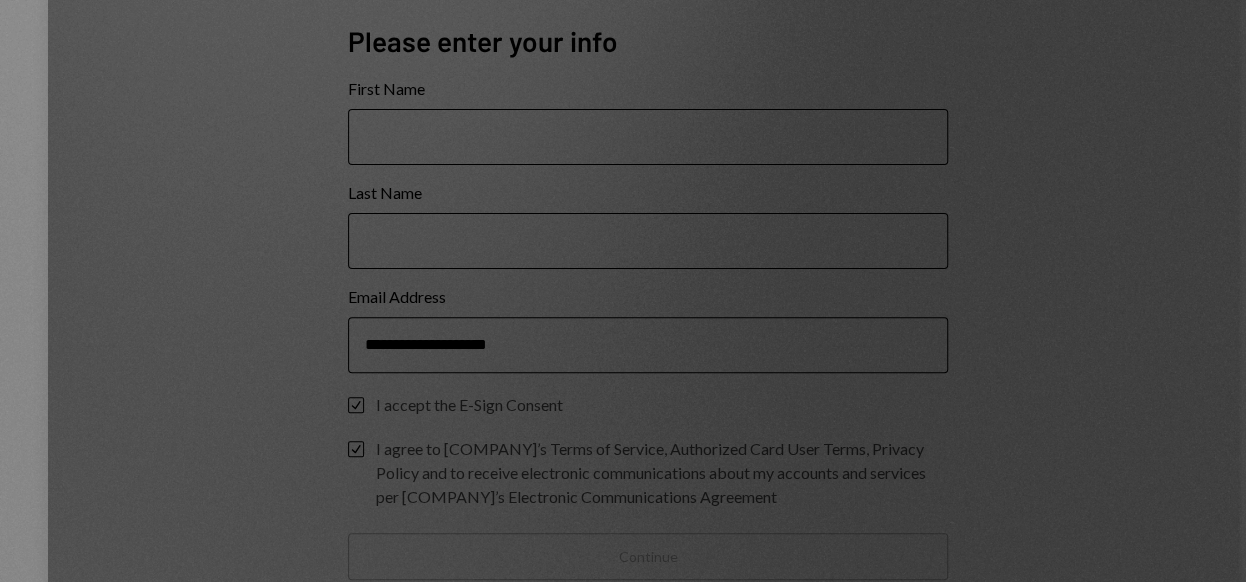 scroll, scrollTop: 29, scrollLeft: 0, axis: vertical 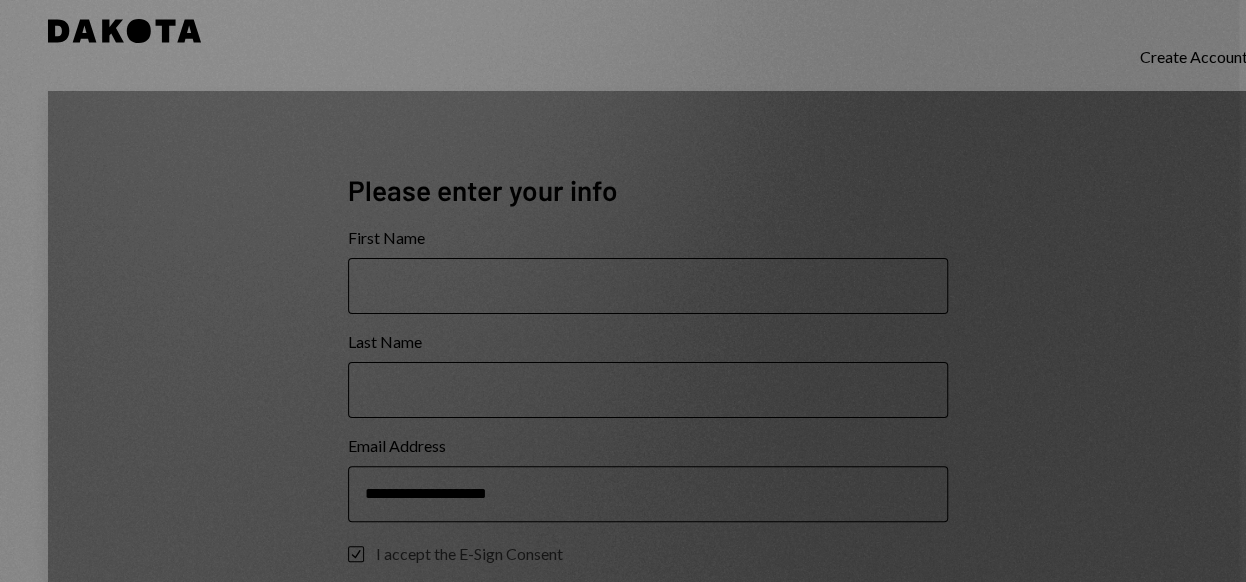click on "First Name" at bounding box center [648, 286] 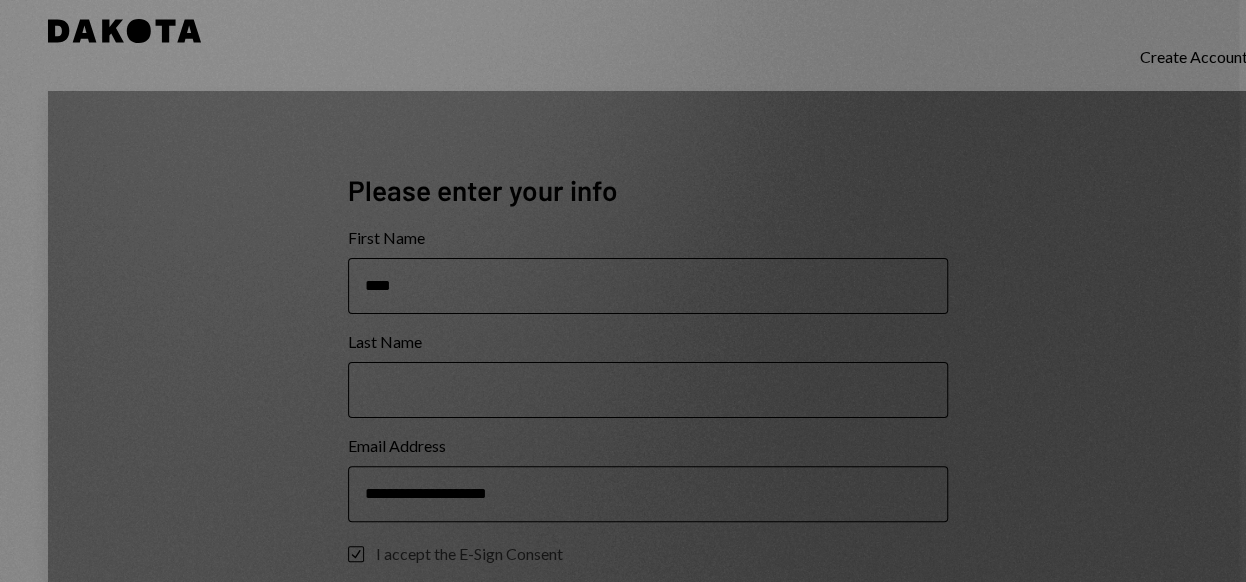 click on "****" at bounding box center (648, 286) 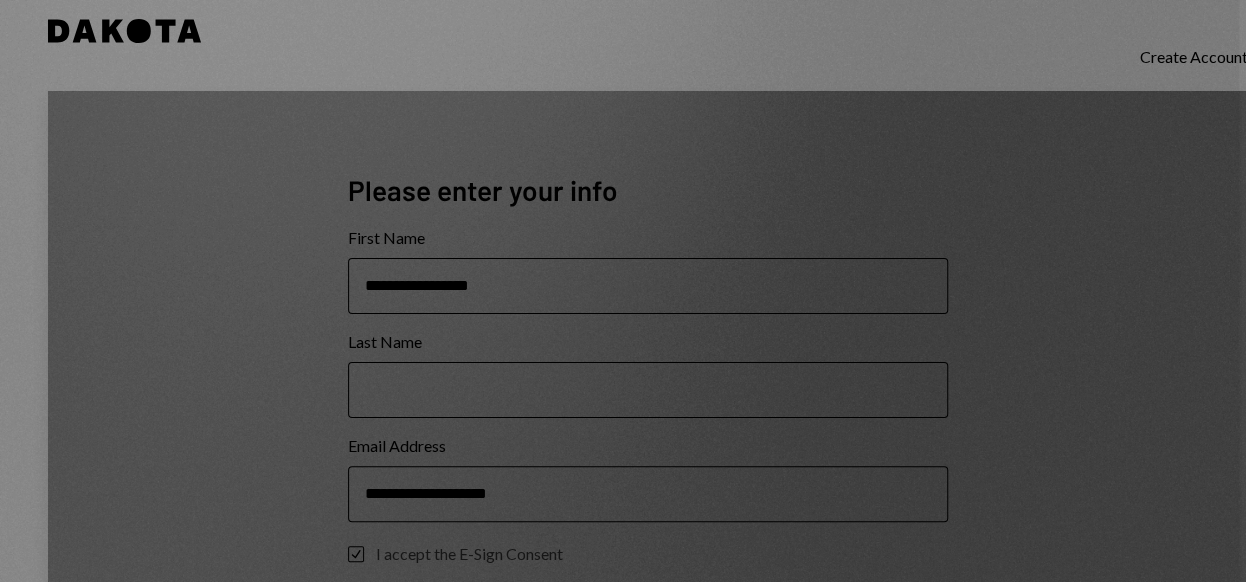 click on "**********" at bounding box center [648, 286] 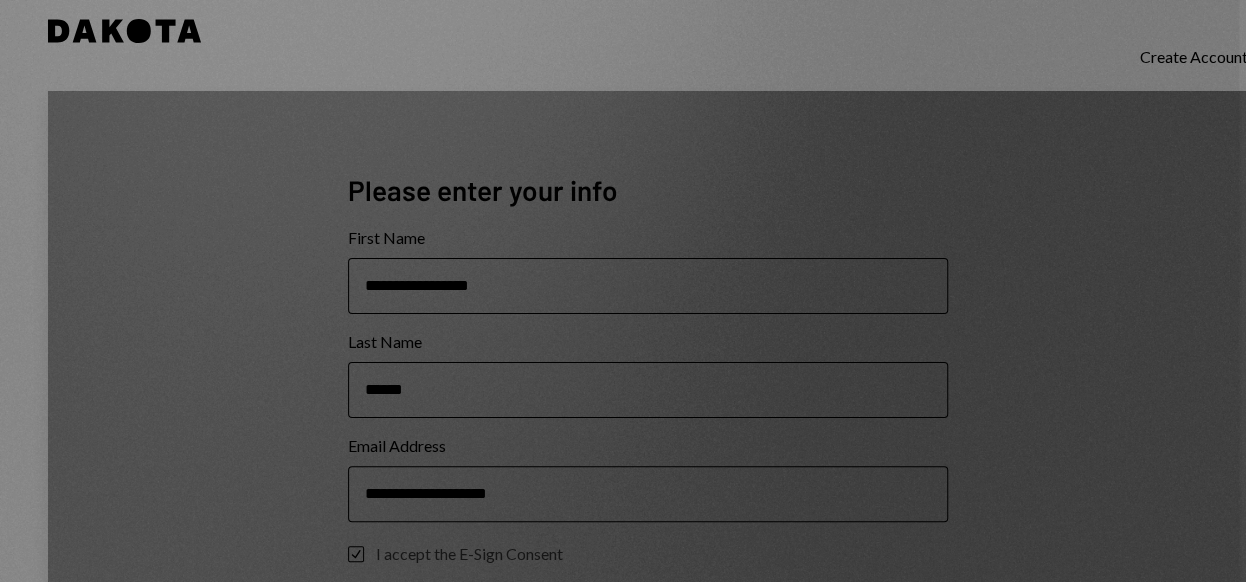 type on "******" 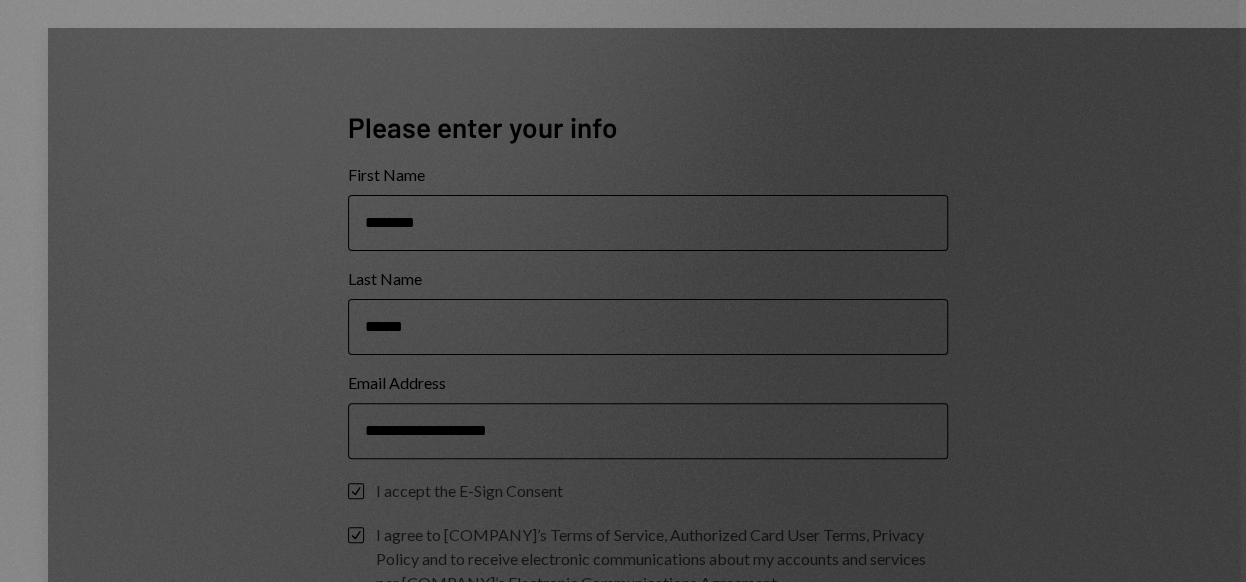 scroll, scrollTop: 303, scrollLeft: 0, axis: vertical 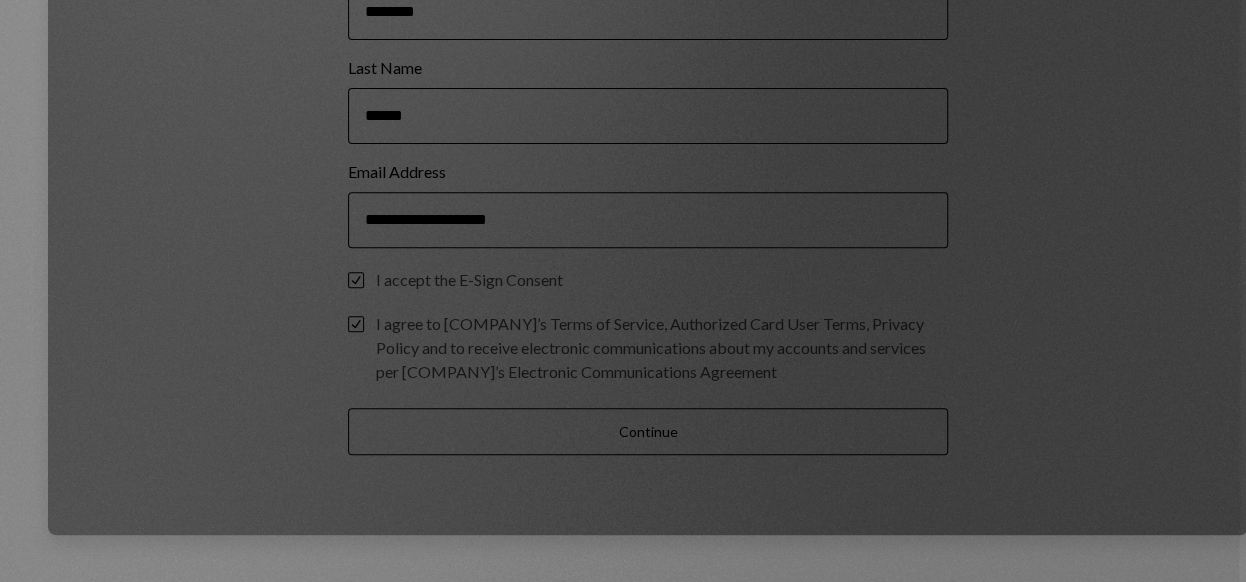 type on "********" 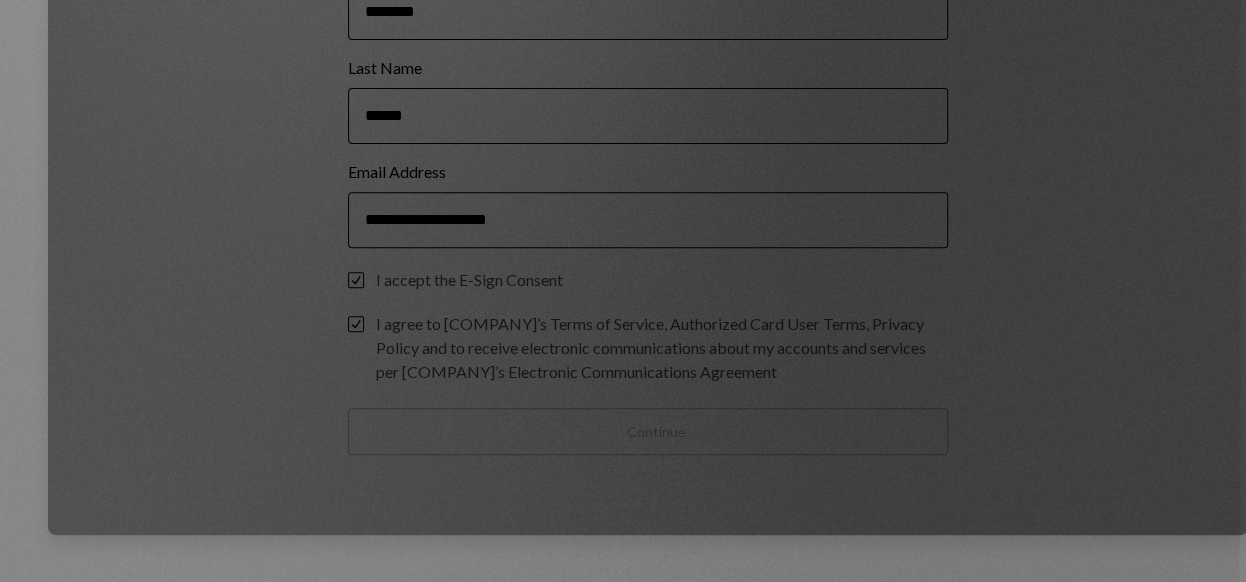 scroll, scrollTop: 94, scrollLeft: 0, axis: vertical 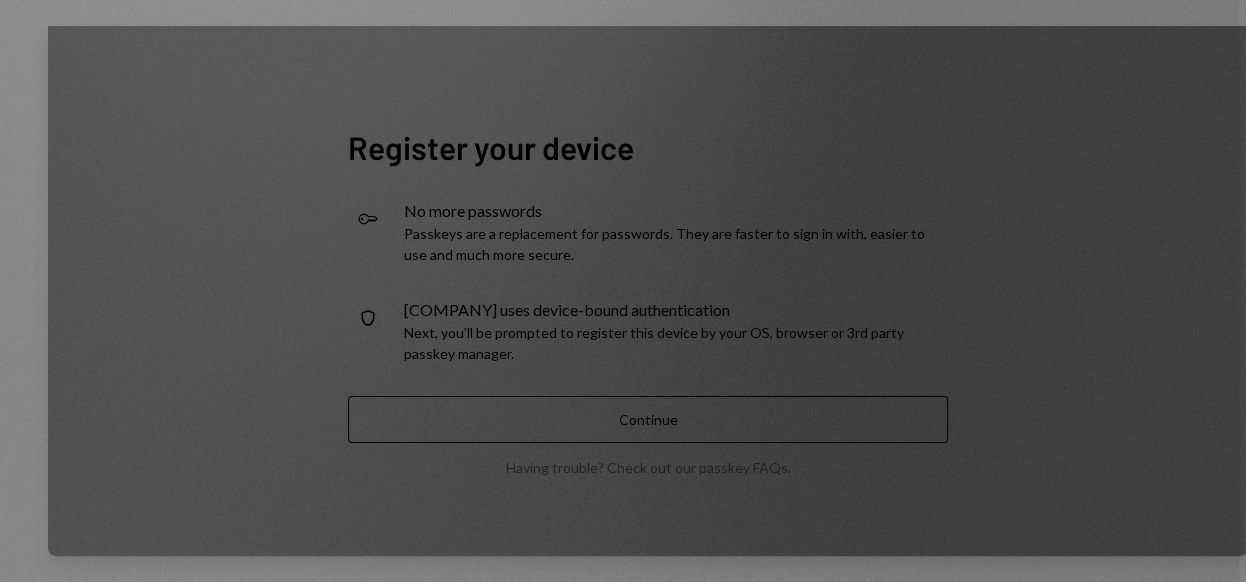 click on "Dakota uses device-bound authentication" at bounding box center [676, 211] 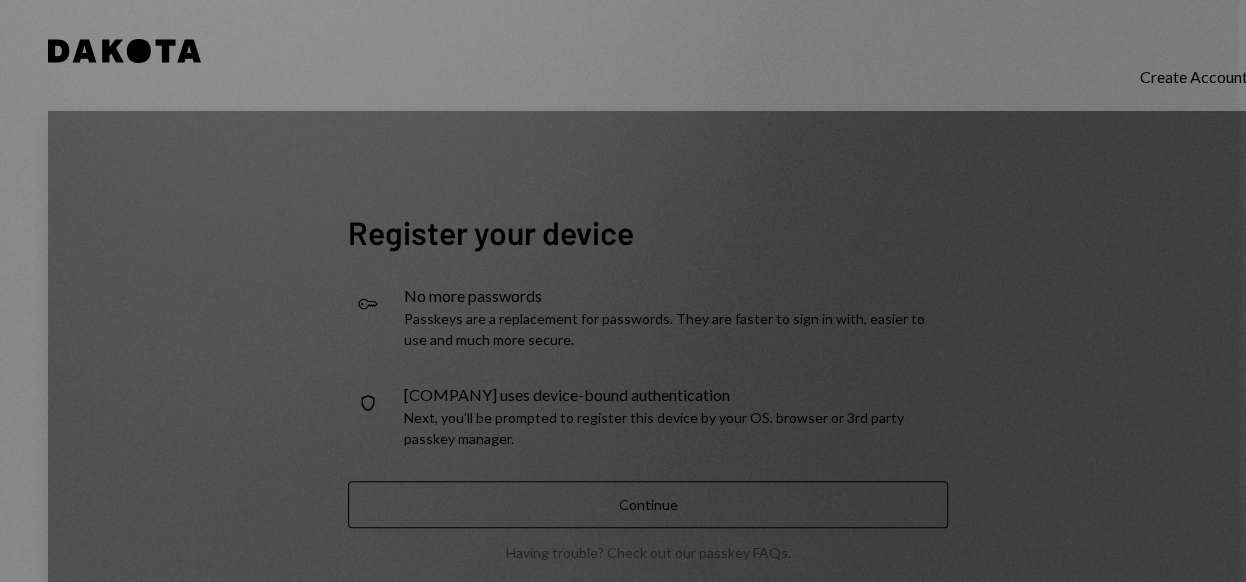 scroll, scrollTop: 0, scrollLeft: 0, axis: both 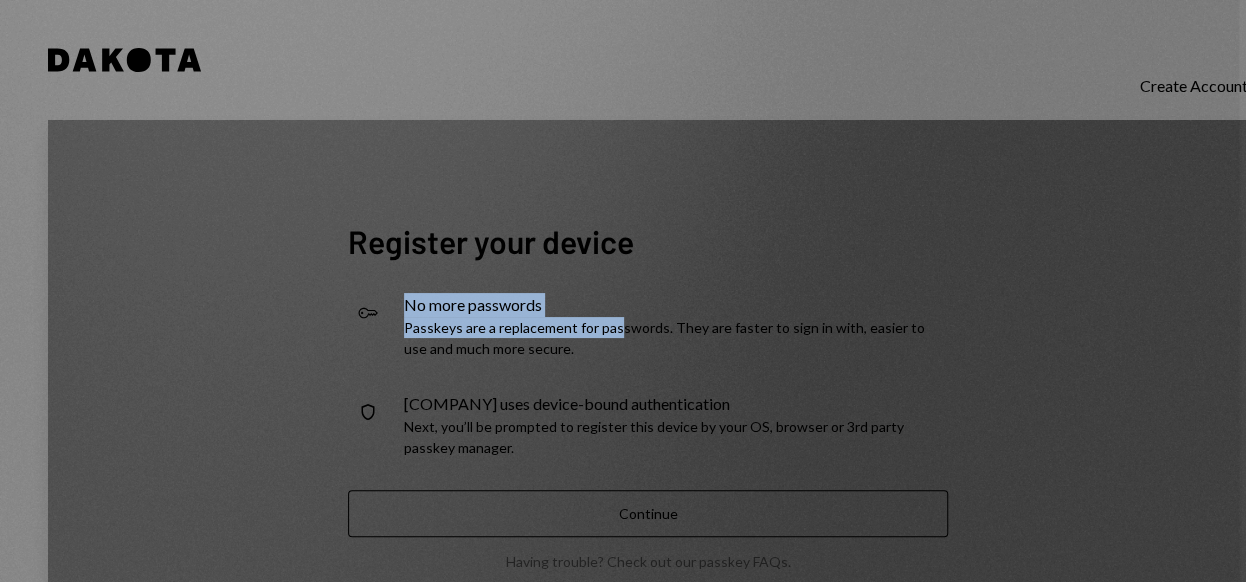 drag, startPoint x: 312, startPoint y: 305, endPoint x: 299, endPoint y: 305, distance: 13 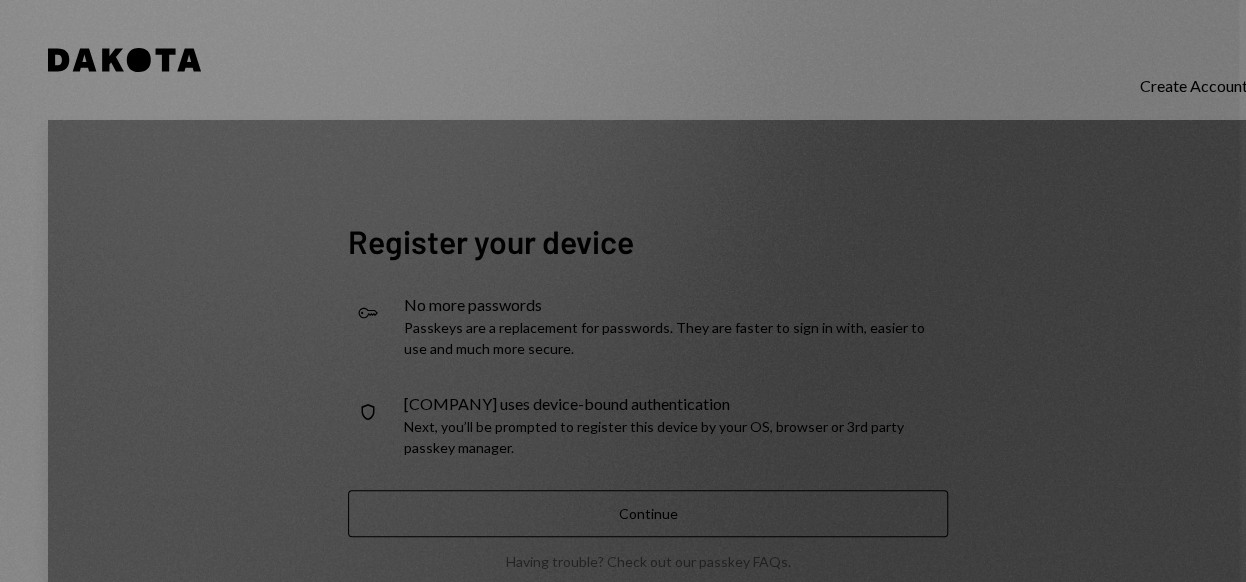 click on "Register your device Key No more passwords Passkeys are a replacement for passwords. They are faster to sign in with, easier to use and much more secure. Security Dakota uses device-bound authentication Next, you’ll be prompted to register this device by your OS, browser or 3rd party passkey manager. Continue Having trouble? Check out our   passkey FAQs ." at bounding box center [648, 385] 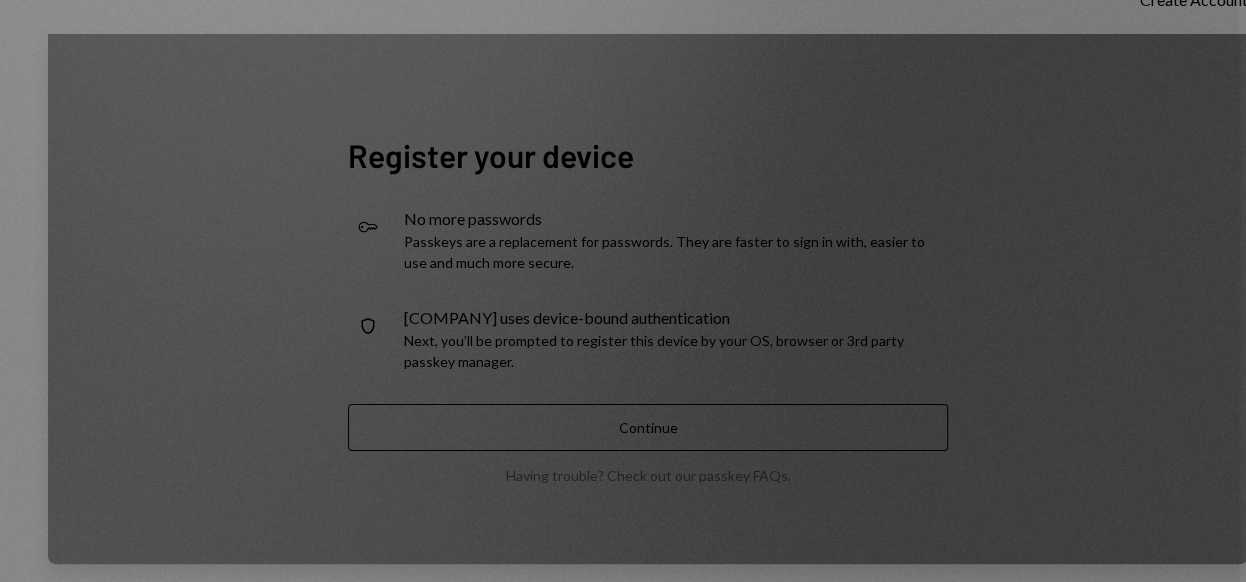 scroll, scrollTop: 94, scrollLeft: 0, axis: vertical 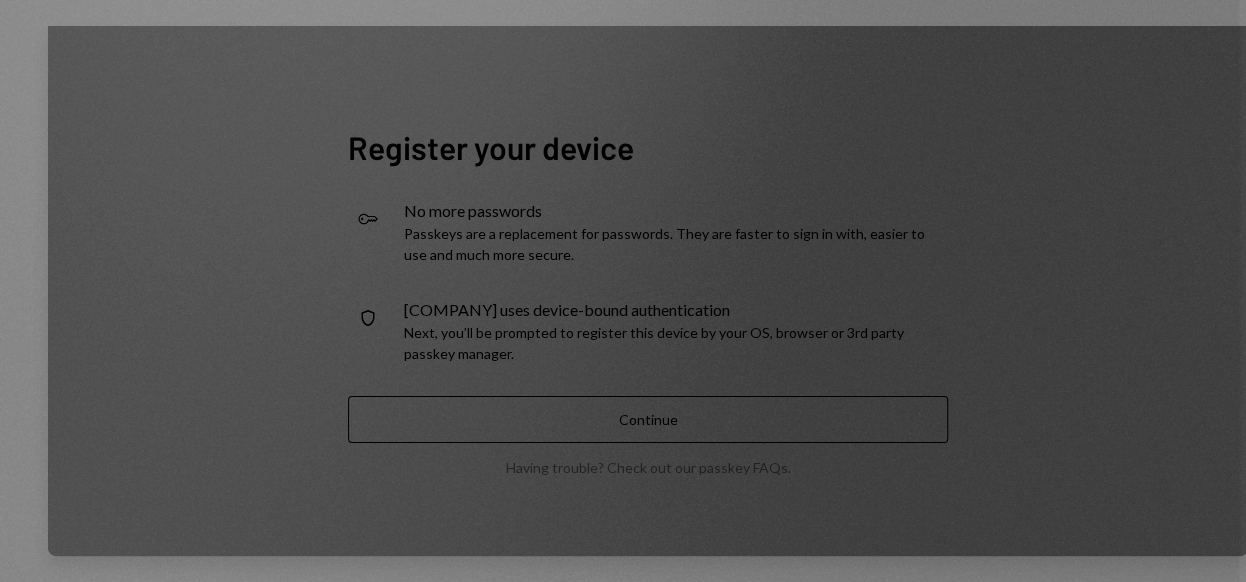 click on "Register your device Key No more passwords Passkeys are a replacement for passwords. They are faster to sign in with, easier to use and much more secure. Security Dakota uses device-bound authentication Next, you’ll be prompted to register this device by your OS, browser or 3rd party passkey manager. Continue Having trouble? Check out our   passkey FAQs ." at bounding box center [648, 291] 